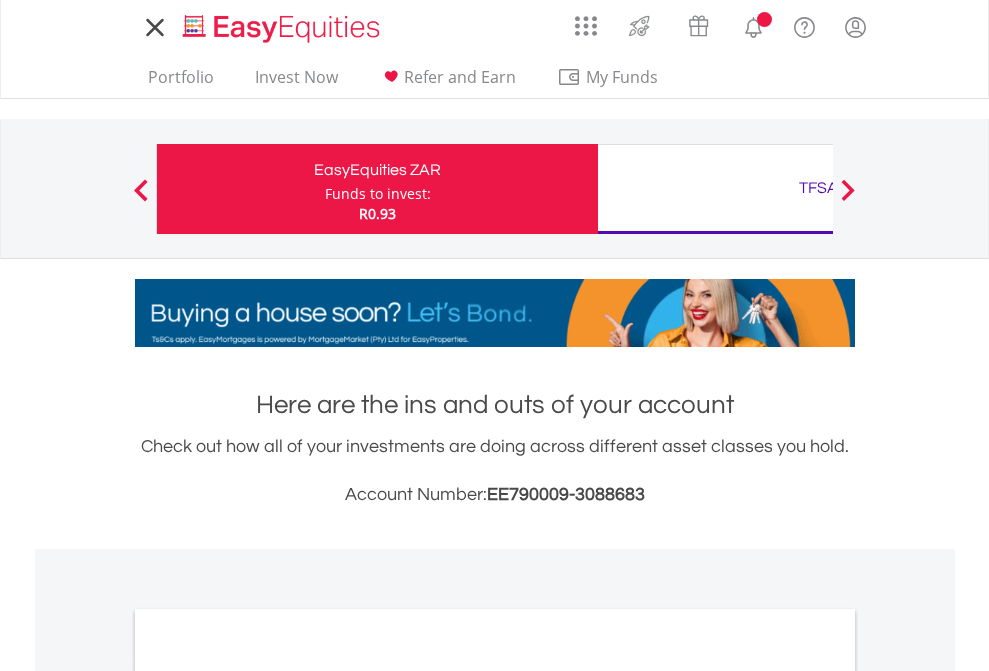 scroll, scrollTop: 0, scrollLeft: 0, axis: both 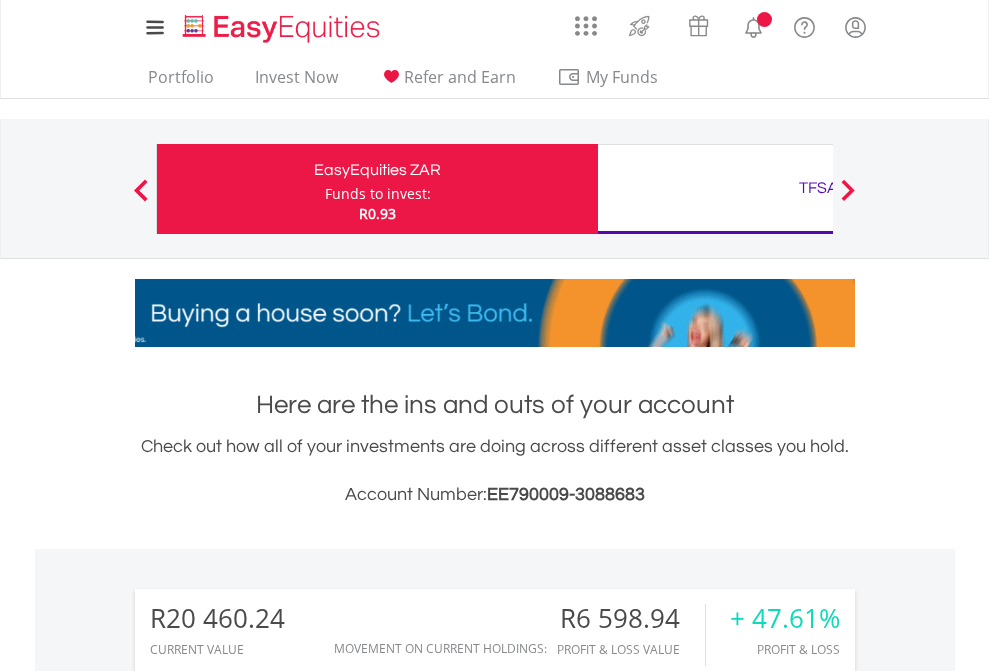 click on "Funds to invest:" at bounding box center [378, 194] 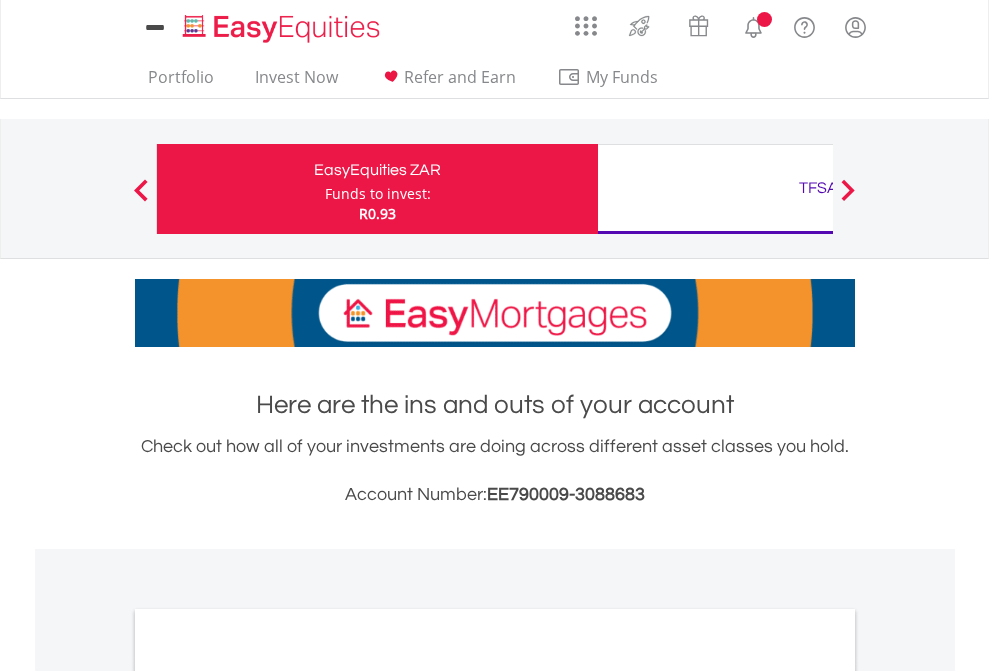 scroll, scrollTop: 0, scrollLeft: 0, axis: both 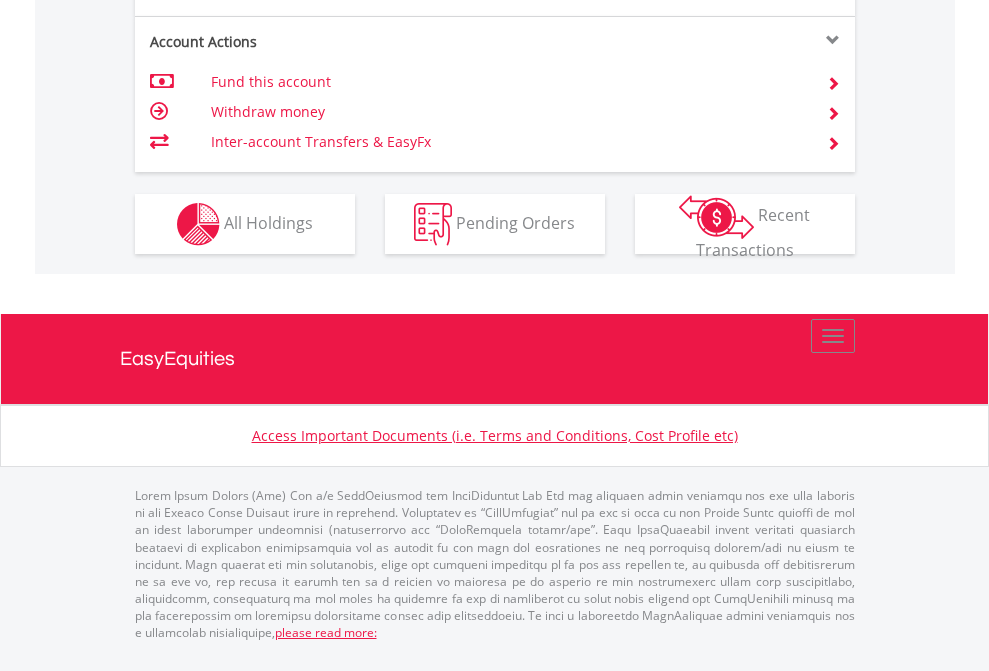click on "Investment types" at bounding box center (706, -337) 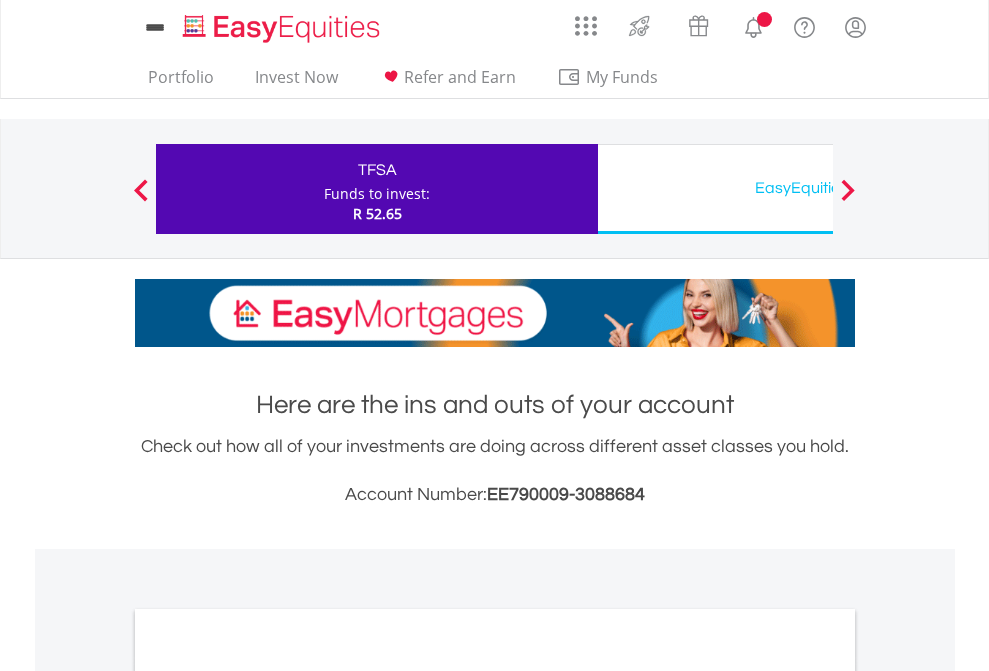 scroll, scrollTop: 0, scrollLeft: 0, axis: both 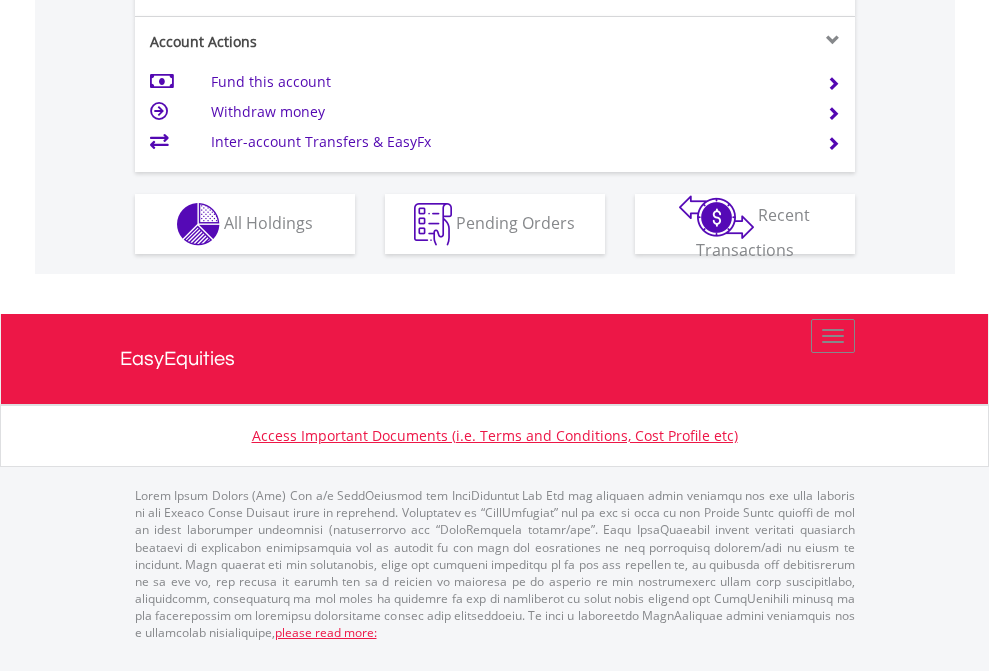 click on "Investment types" at bounding box center (706, -337) 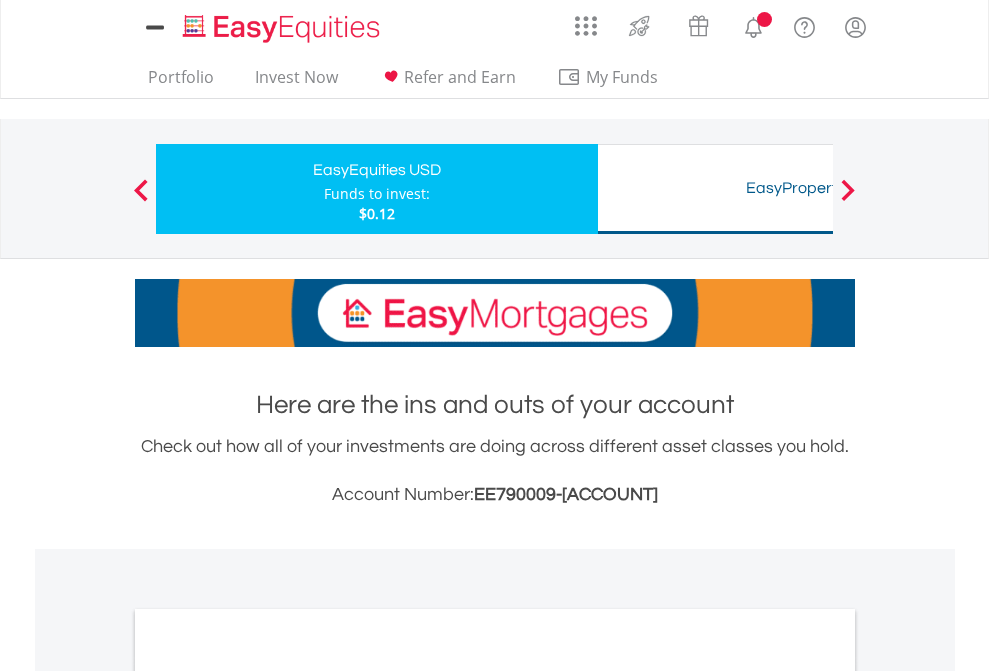 scroll, scrollTop: 0, scrollLeft: 0, axis: both 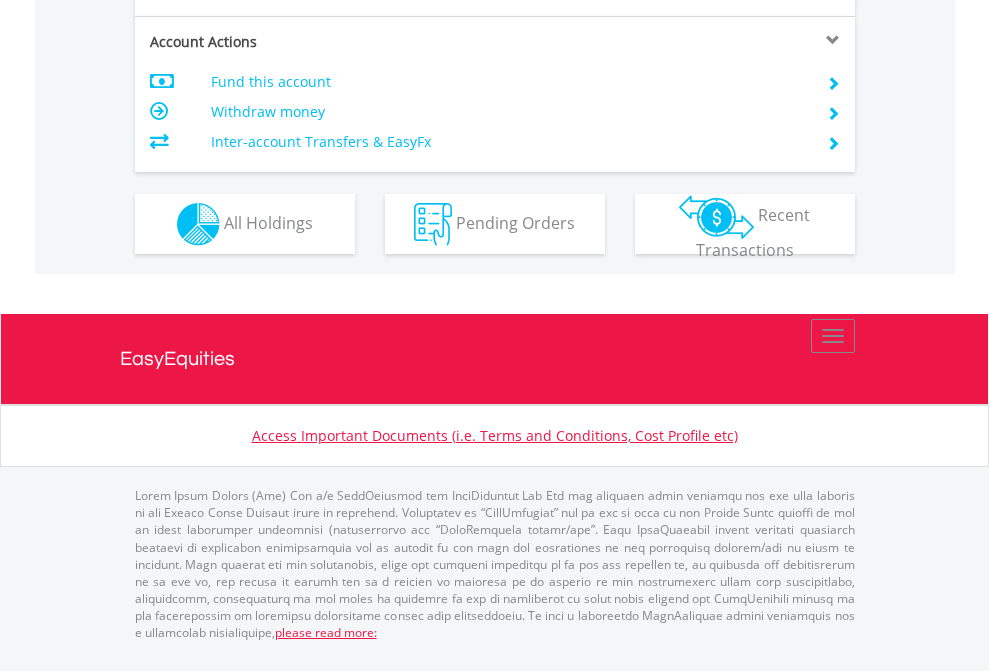 click on "Investment types" at bounding box center [706, -337] 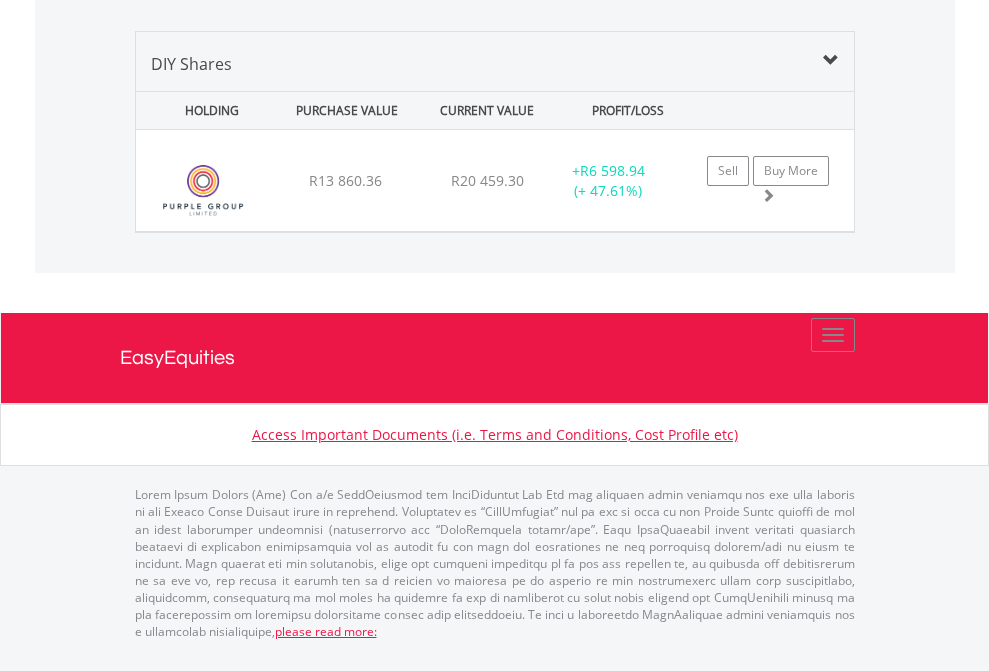 scroll, scrollTop: 2305, scrollLeft: 0, axis: vertical 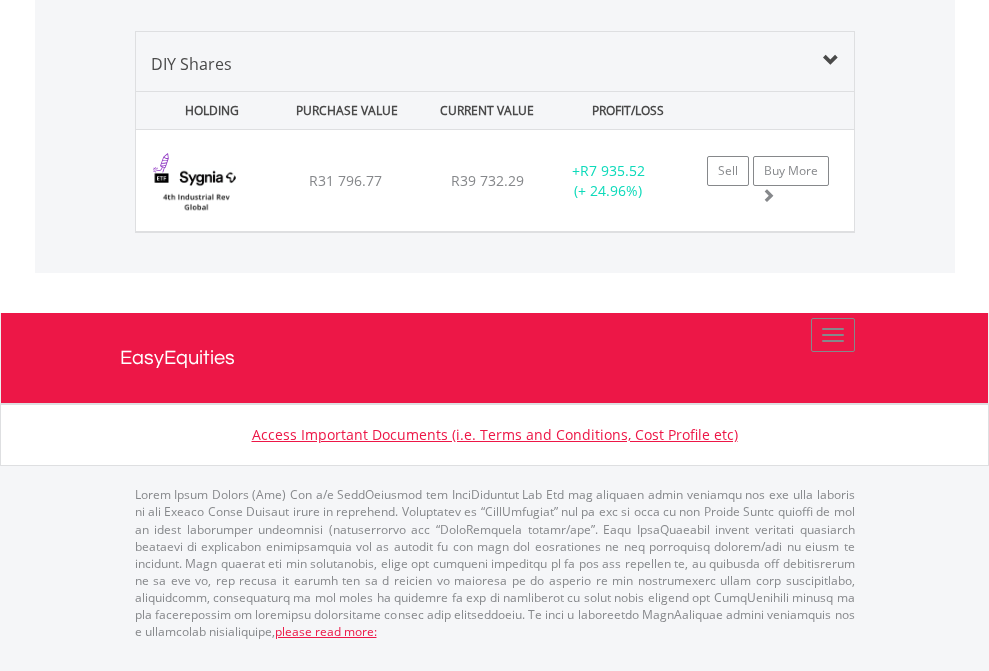 click on "EasyEquities USD" at bounding box center (818, -1419) 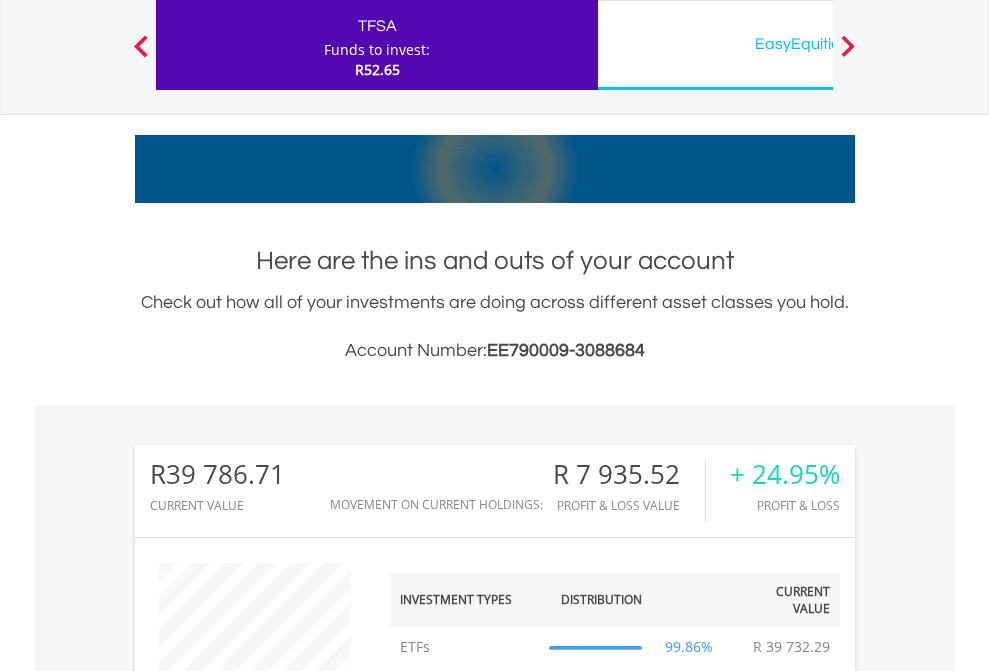 click on "All Holdings" at bounding box center (268, 1402) 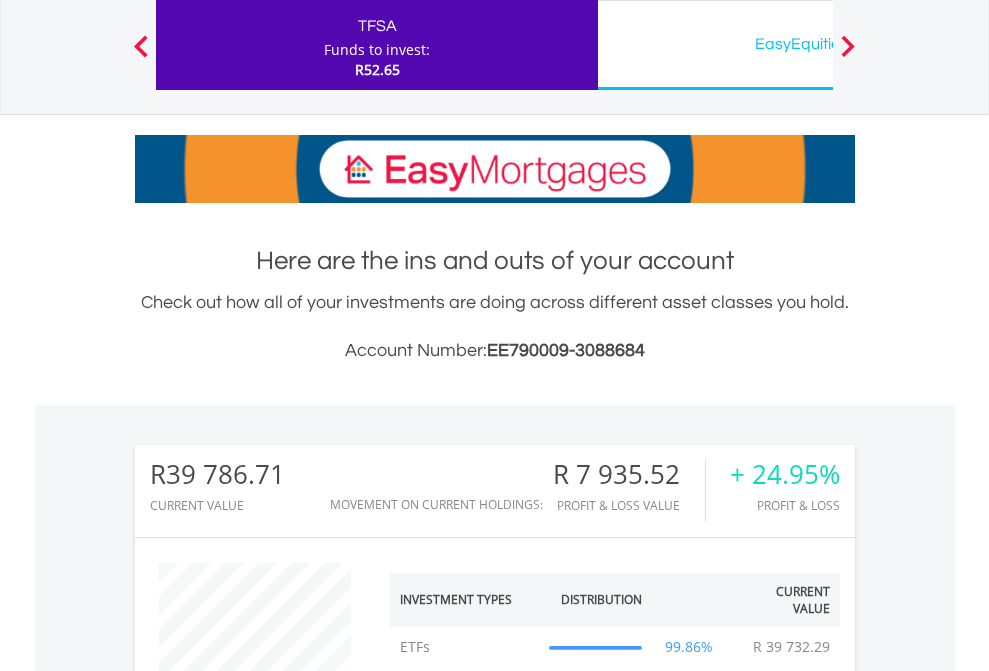 scroll, scrollTop: 1573, scrollLeft: 0, axis: vertical 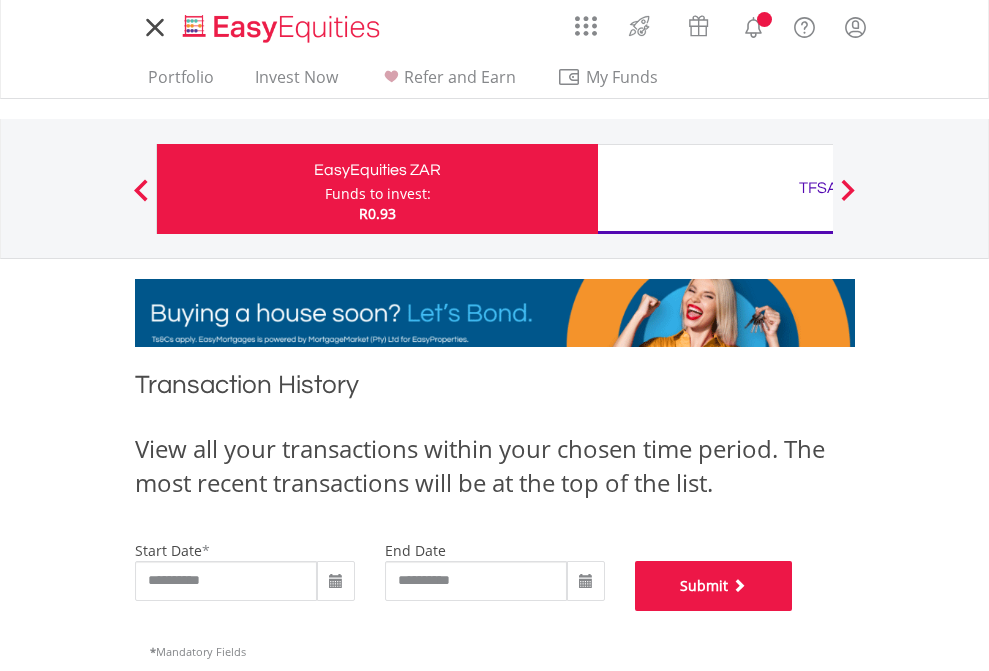 click on "Submit" at bounding box center (714, 586) 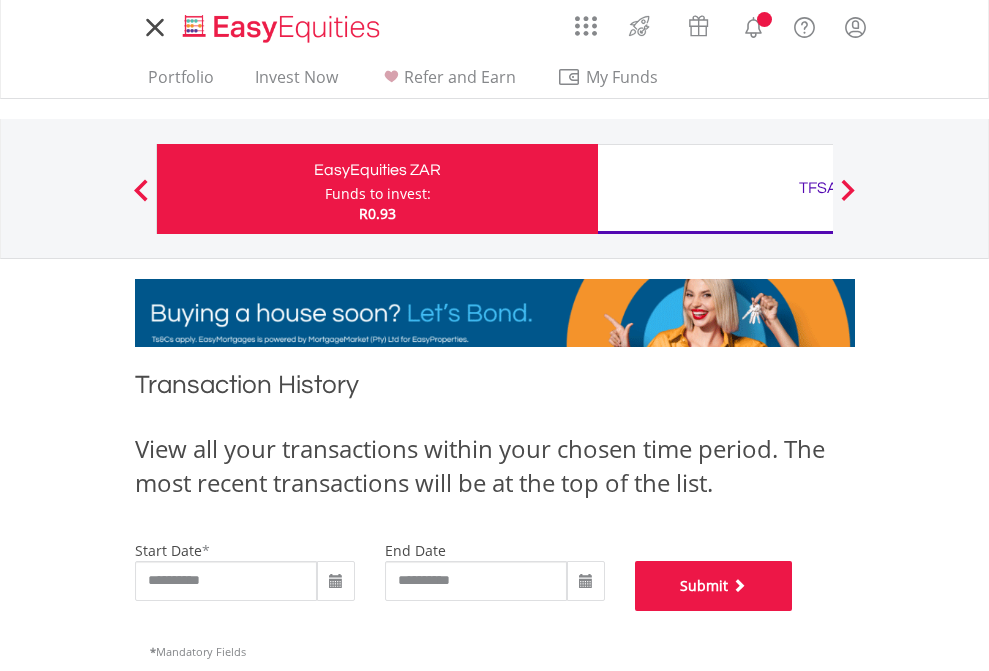 scroll, scrollTop: 811, scrollLeft: 0, axis: vertical 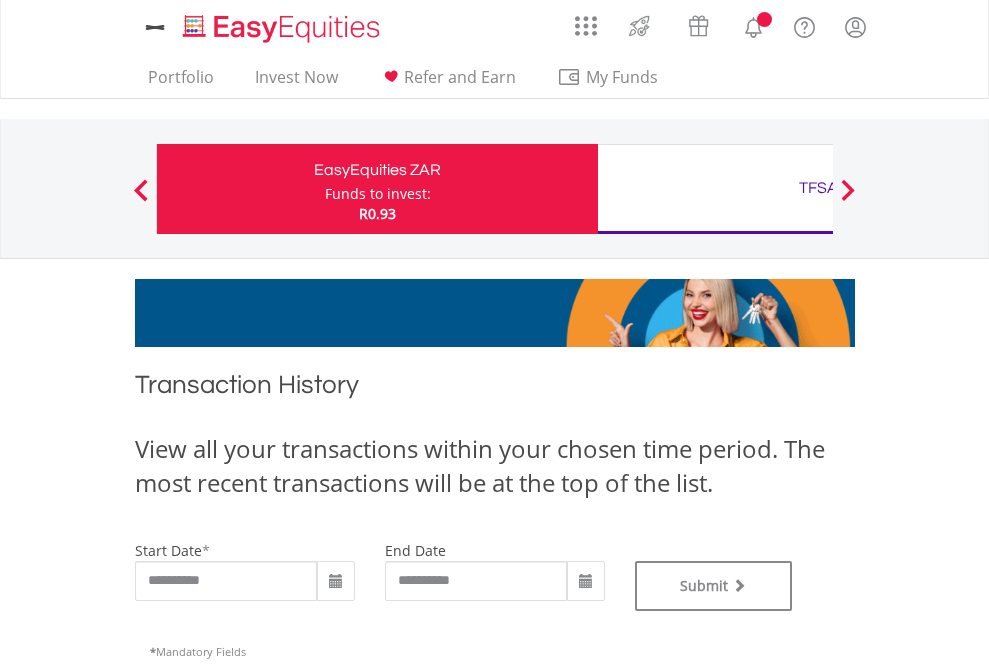 click on "TFSA" at bounding box center (818, 188) 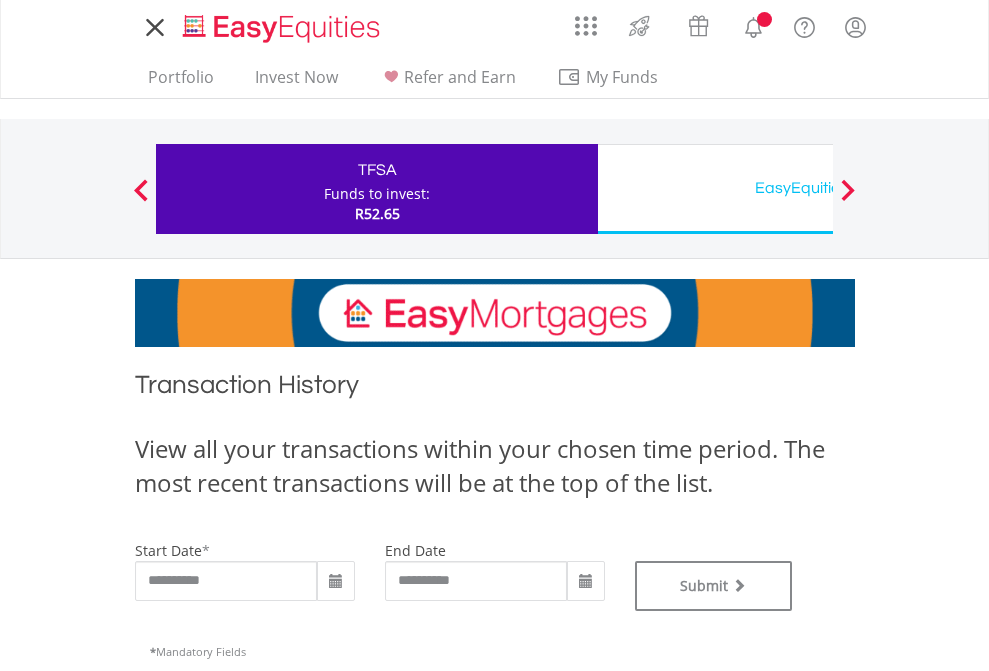 scroll, scrollTop: 0, scrollLeft: 0, axis: both 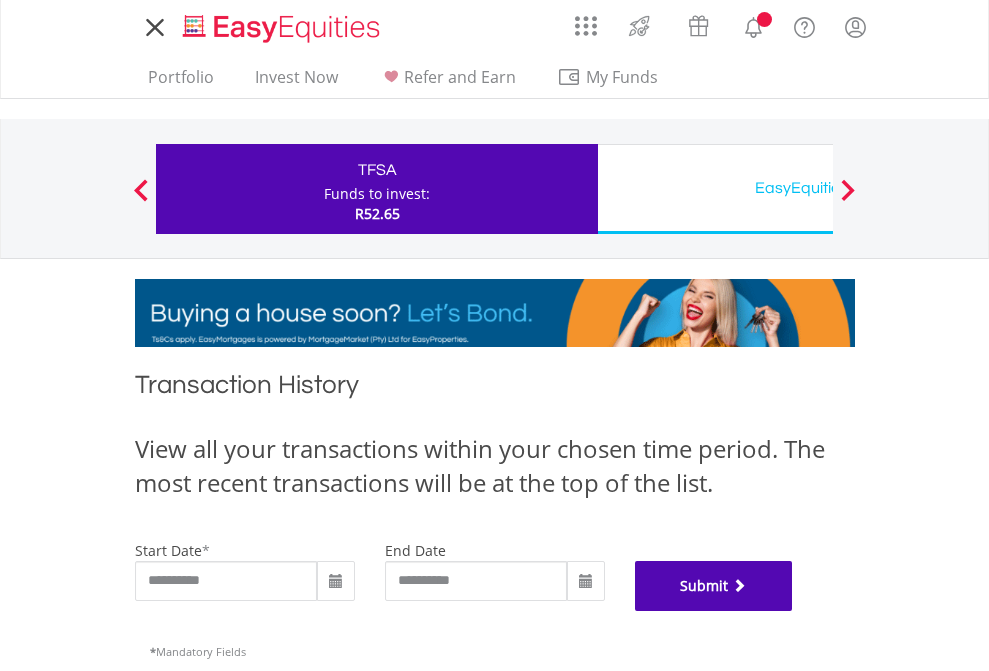 click on "Submit" at bounding box center (714, 586) 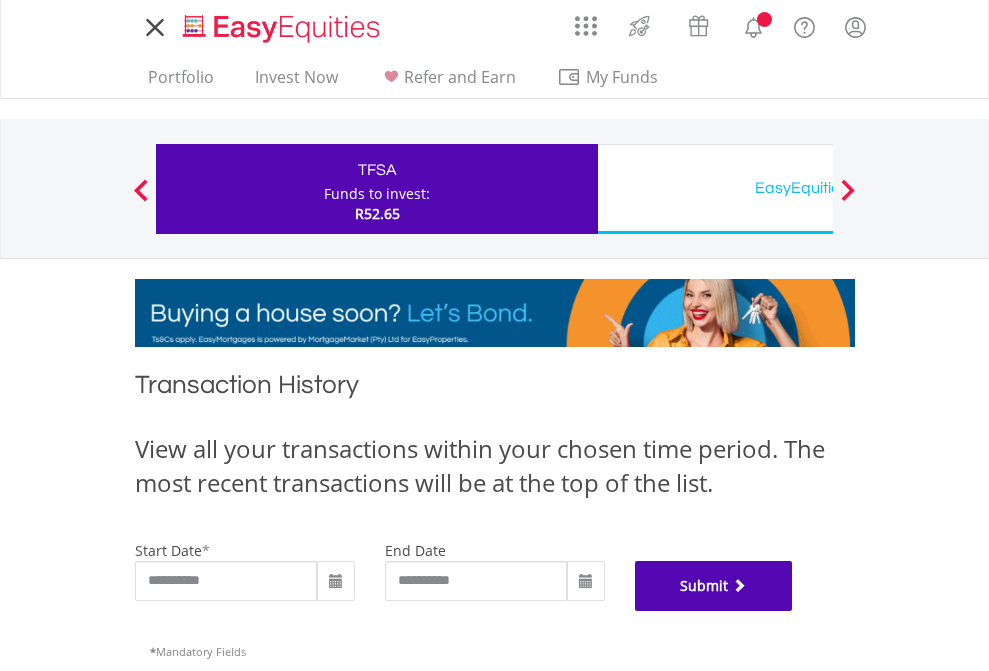 scroll, scrollTop: 811, scrollLeft: 0, axis: vertical 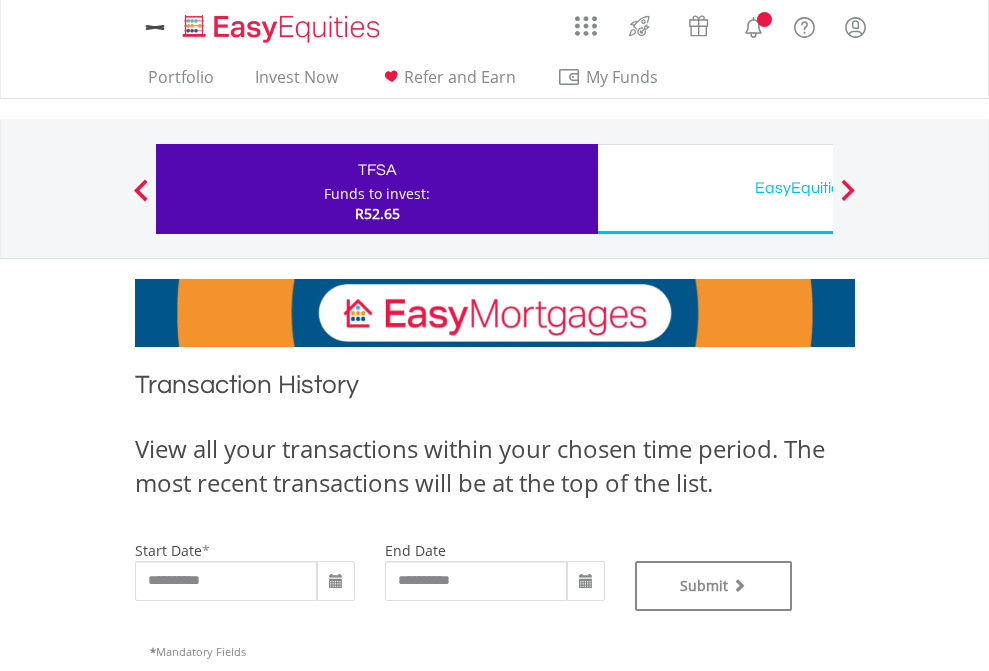 click on "EasyEquities USD" at bounding box center [818, 188] 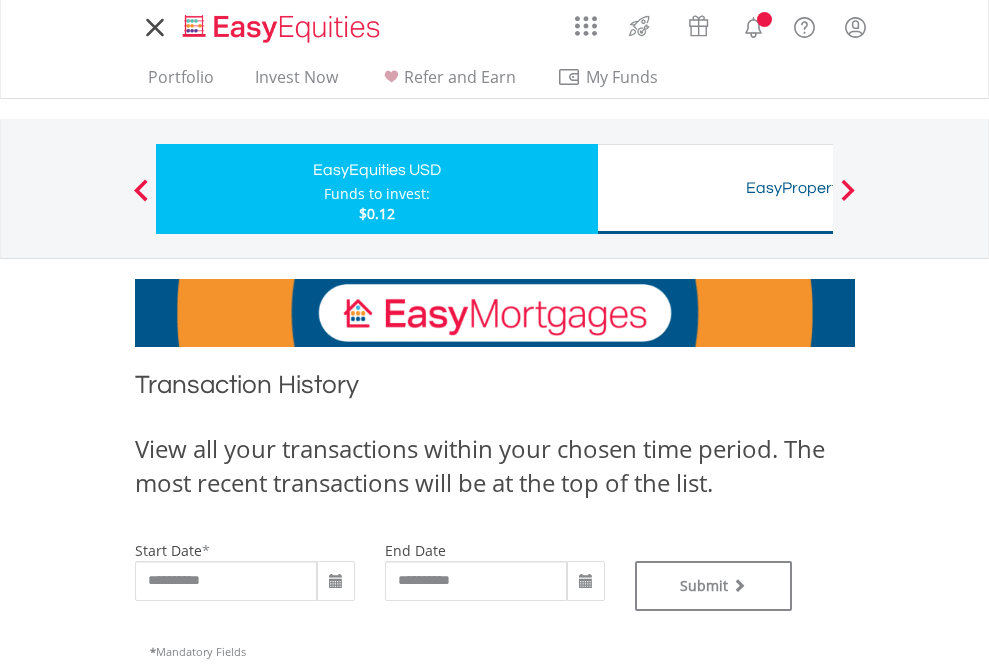 scroll, scrollTop: 0, scrollLeft: 0, axis: both 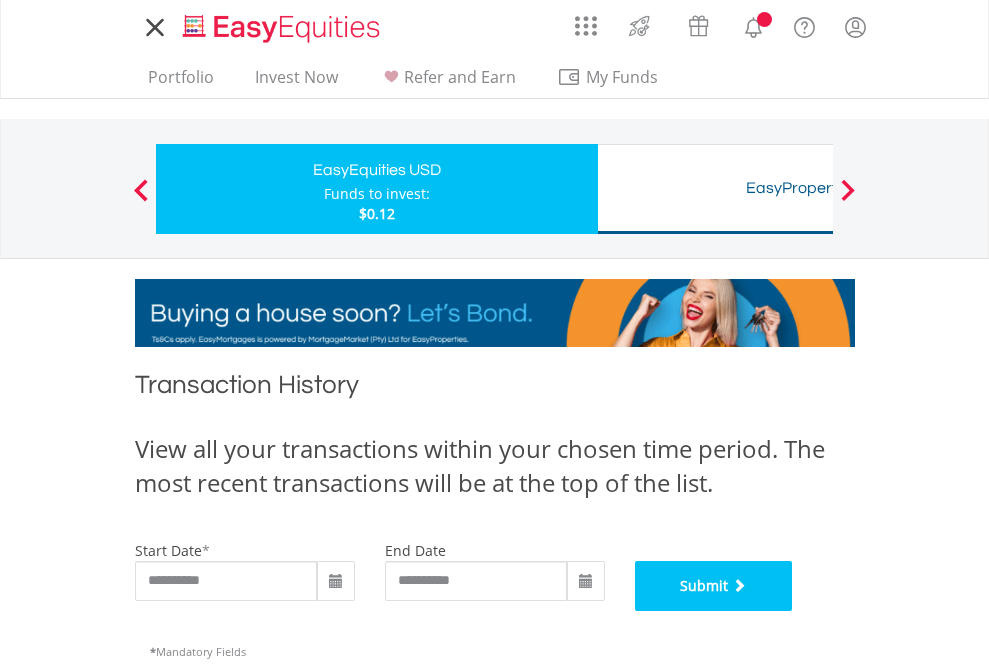 click on "Submit" at bounding box center (714, 586) 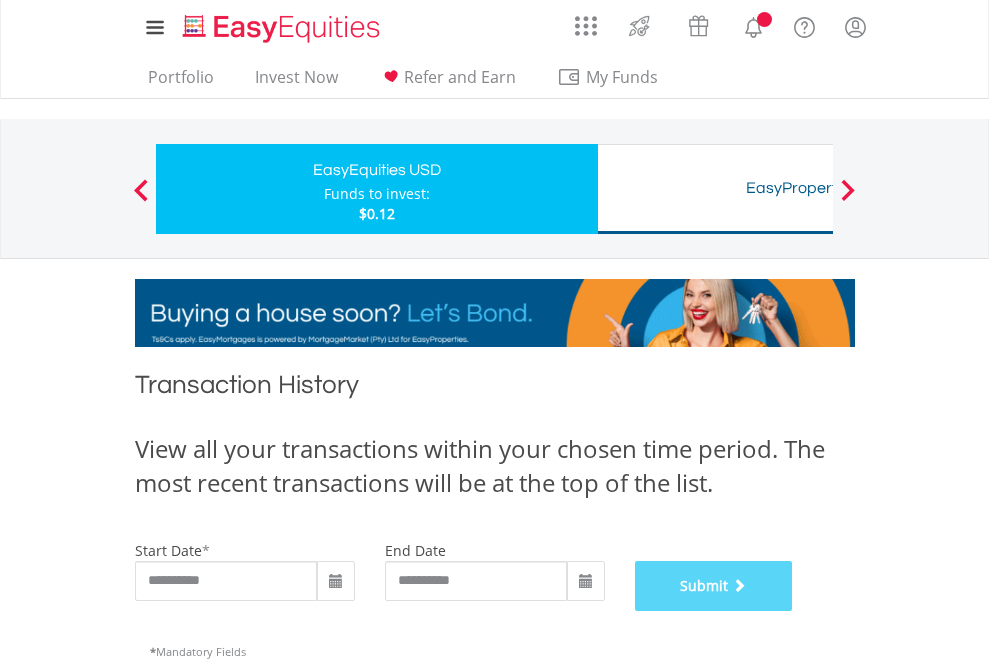 scroll, scrollTop: 811, scrollLeft: 0, axis: vertical 